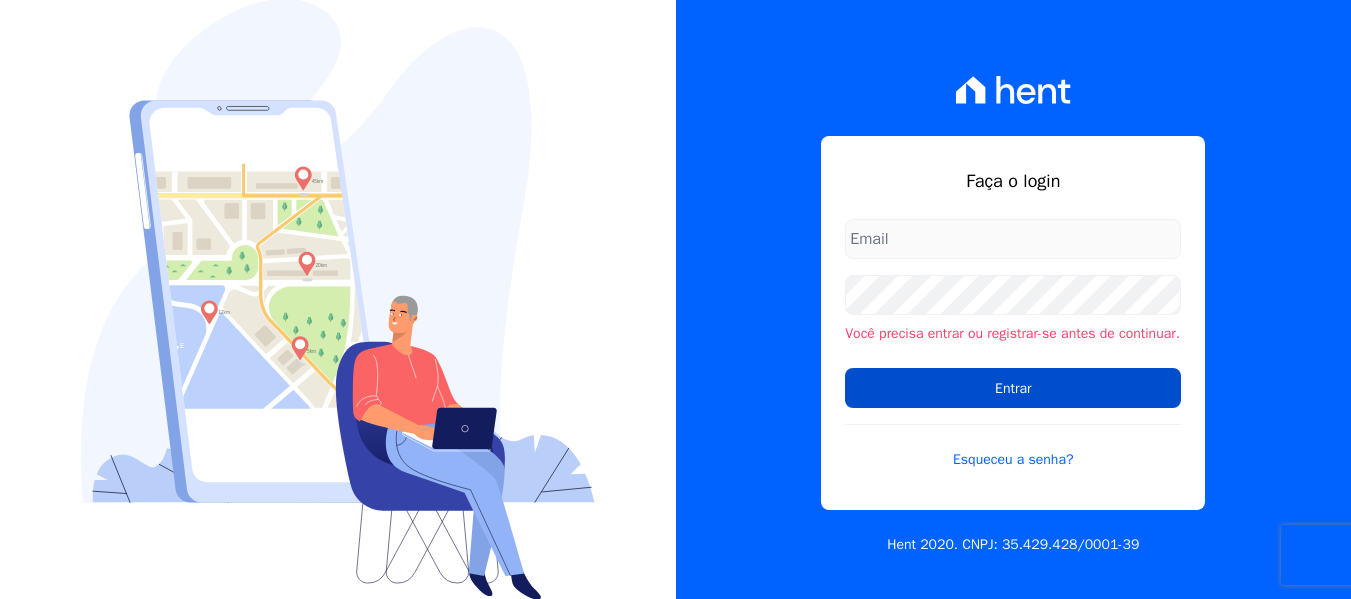 scroll, scrollTop: 0, scrollLeft: 0, axis: both 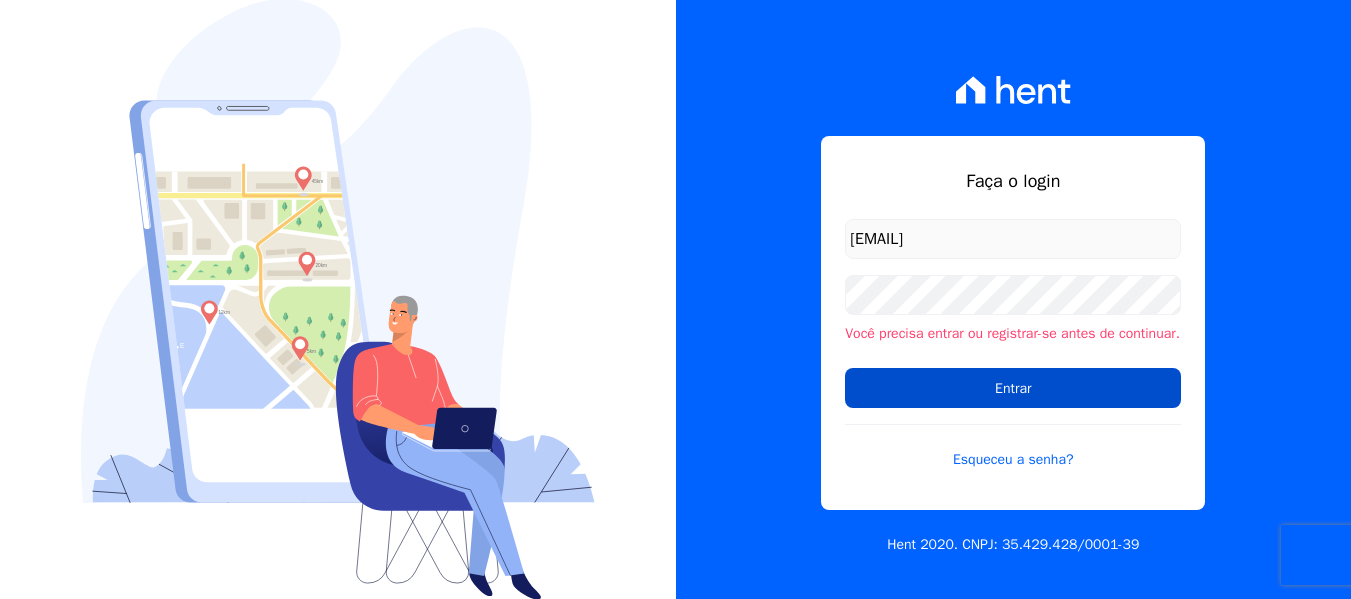 click on "Entrar" at bounding box center (1013, 388) 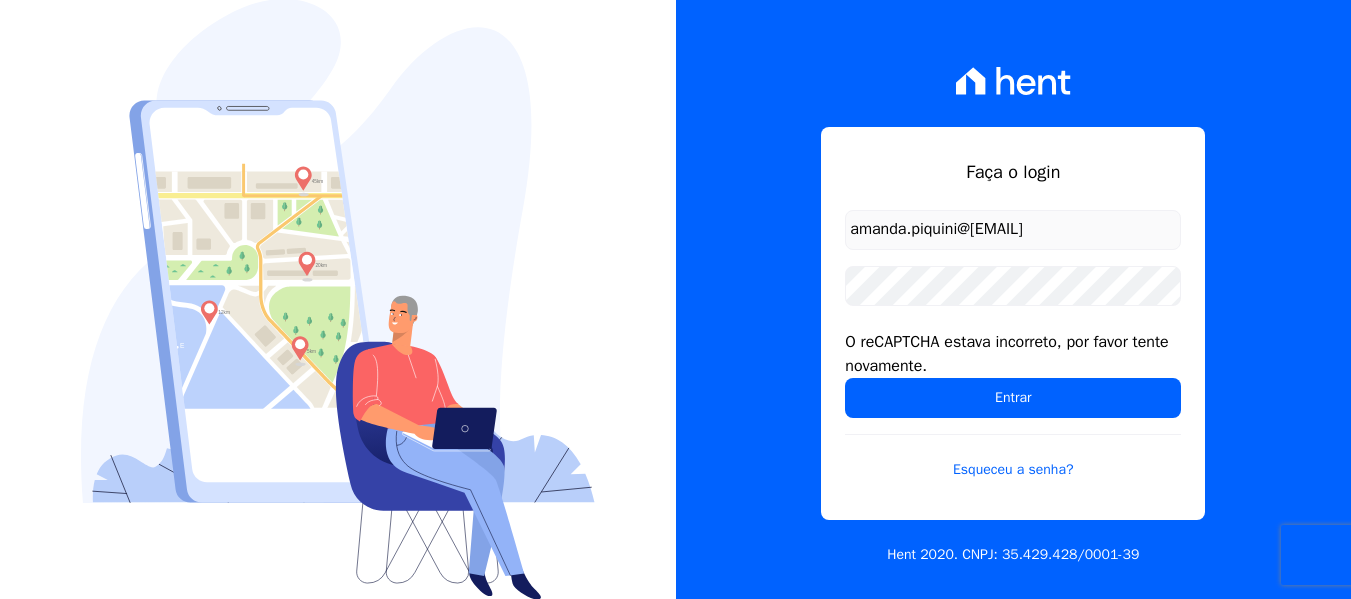 scroll, scrollTop: 0, scrollLeft: 0, axis: both 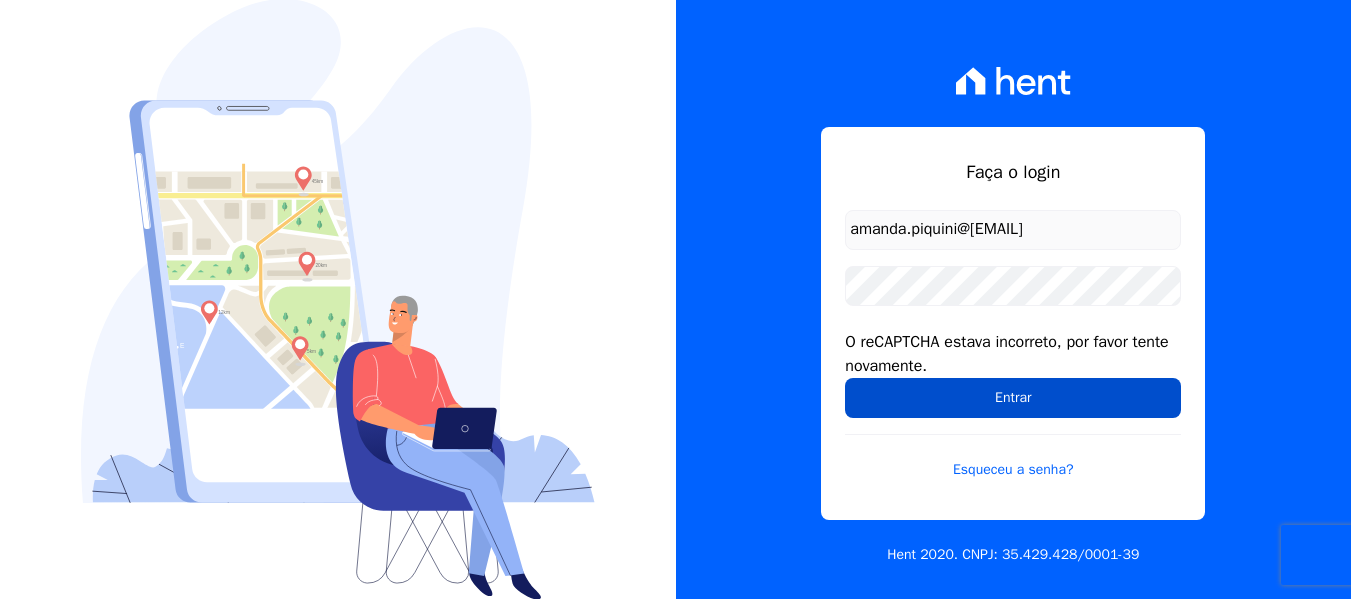 click on "Entrar" at bounding box center (1013, 398) 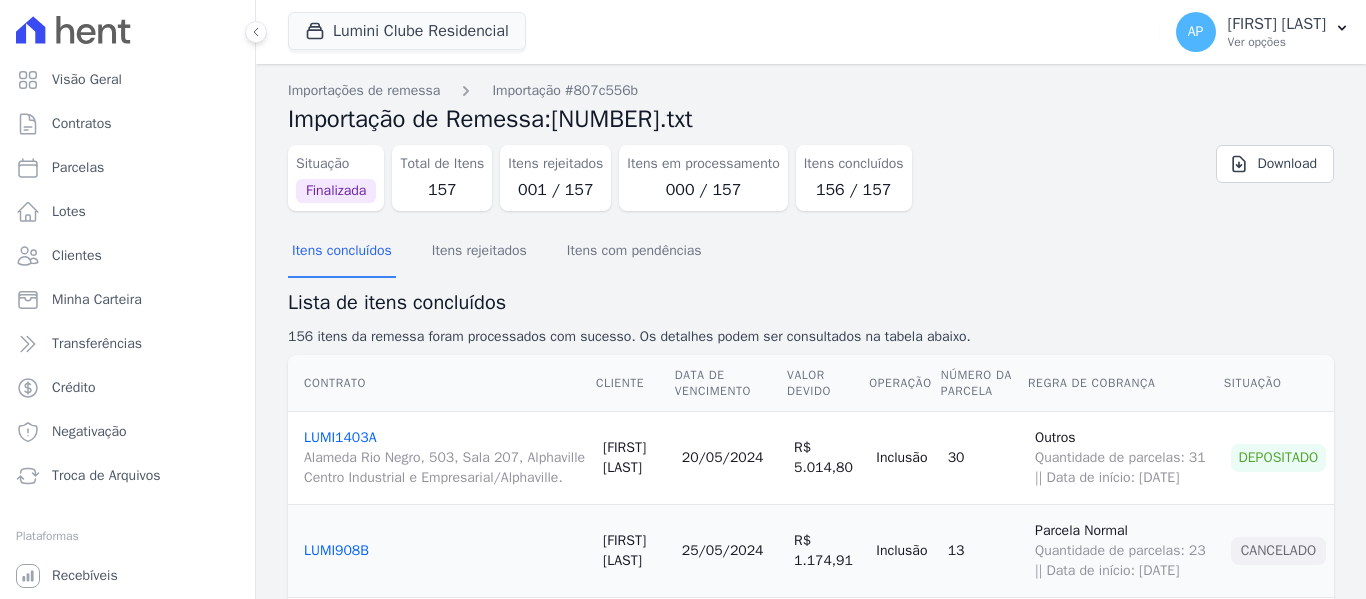 scroll, scrollTop: 0, scrollLeft: 0, axis: both 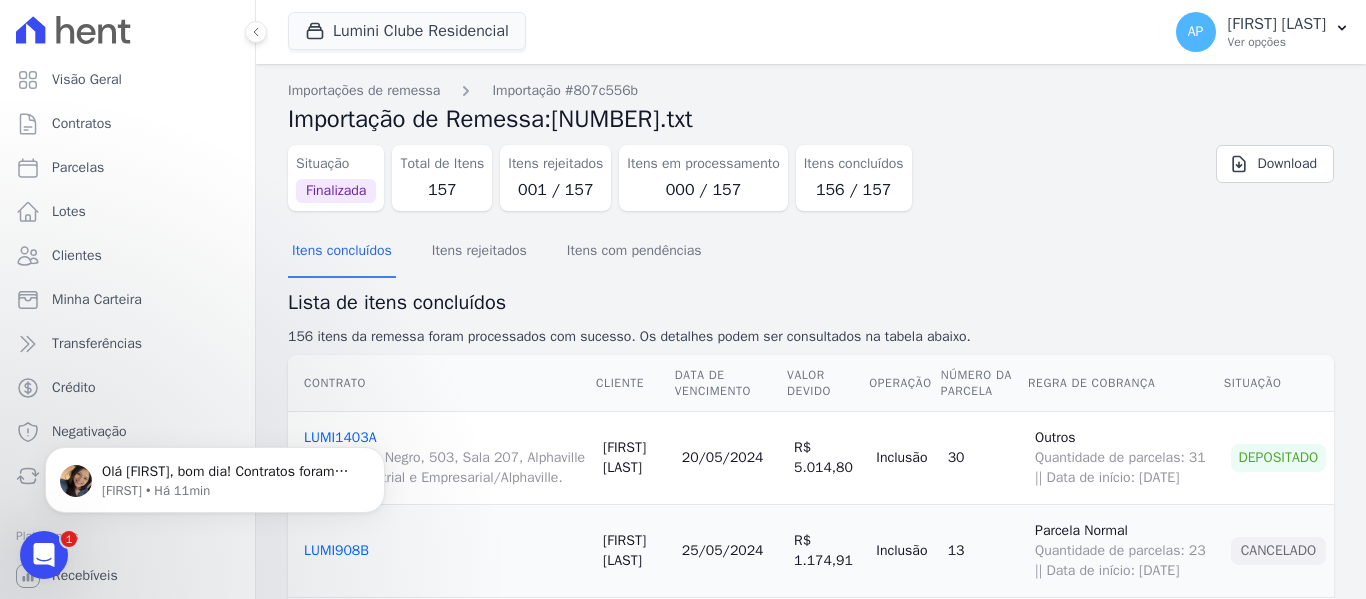 click on "Plataformas
Você não possui Hent Sign ativado. Para saber mais, fale com a equipe Hent.
Recebíveis
Você não possui Hent Sign ativado. Para saber mais, fale com a equipe Hent.
Conta Hent
Você não possui Hent Sign ativado. Para saber mais, fale com a equipe Hent.
Hent Sign" at bounding box center (127, 604) 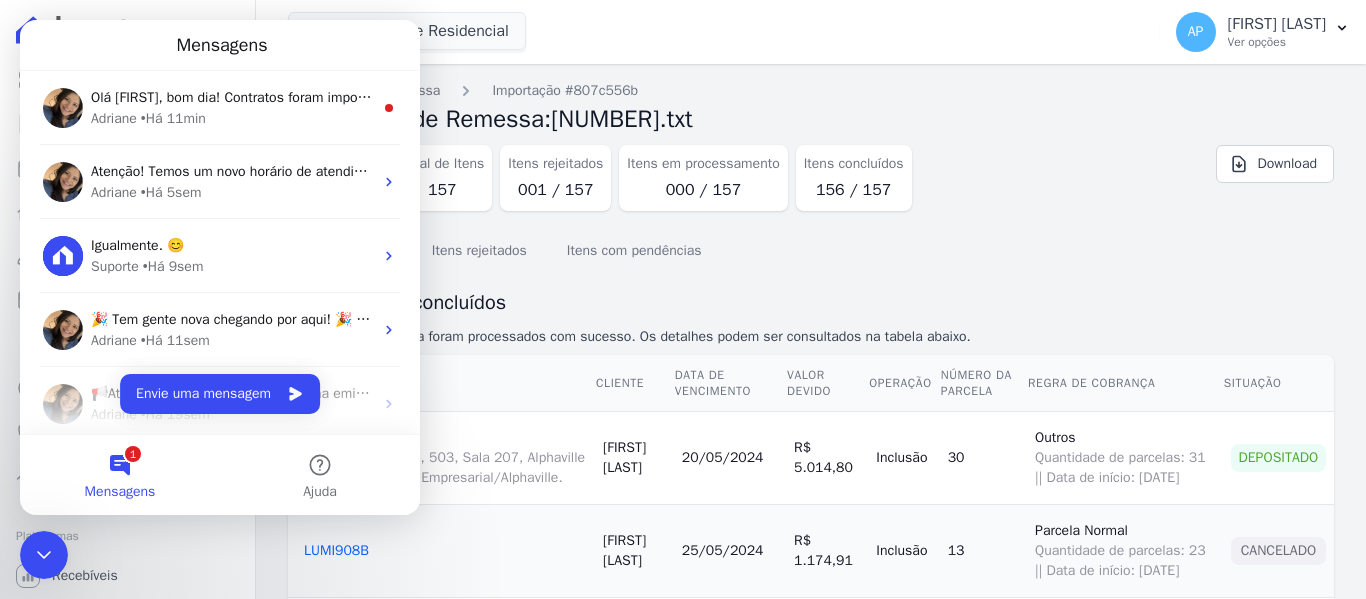 scroll, scrollTop: 0, scrollLeft: 0, axis: both 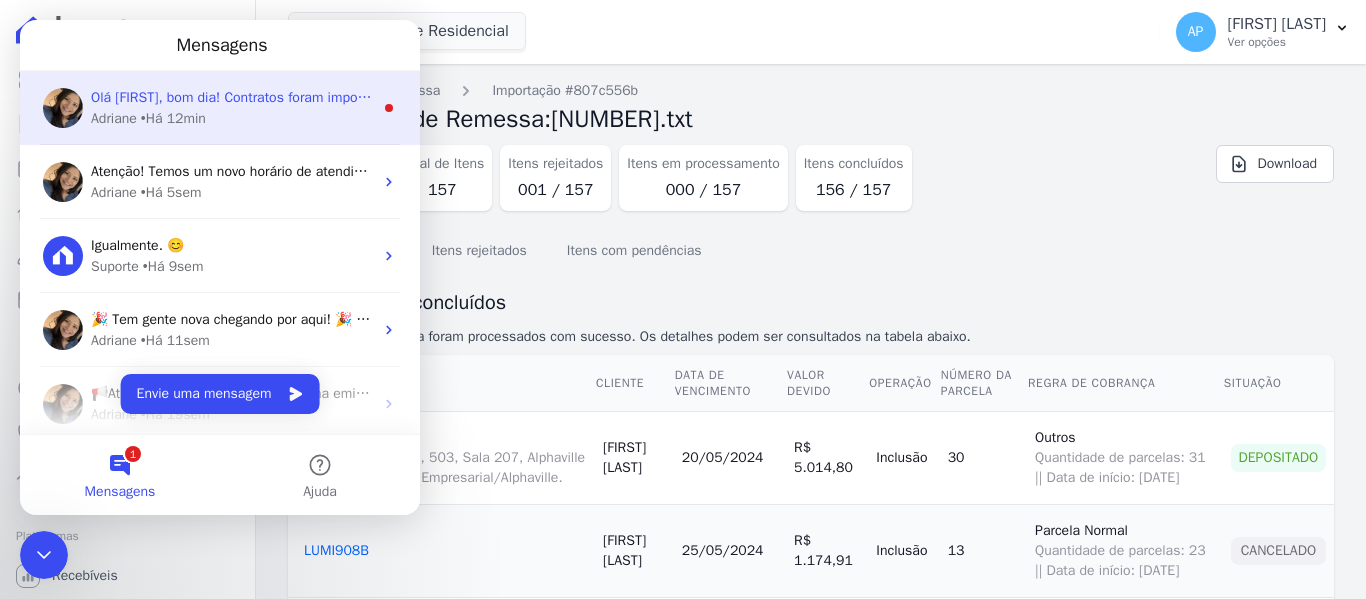 click on "[FIRST] •  Há 12min" at bounding box center [232, 118] 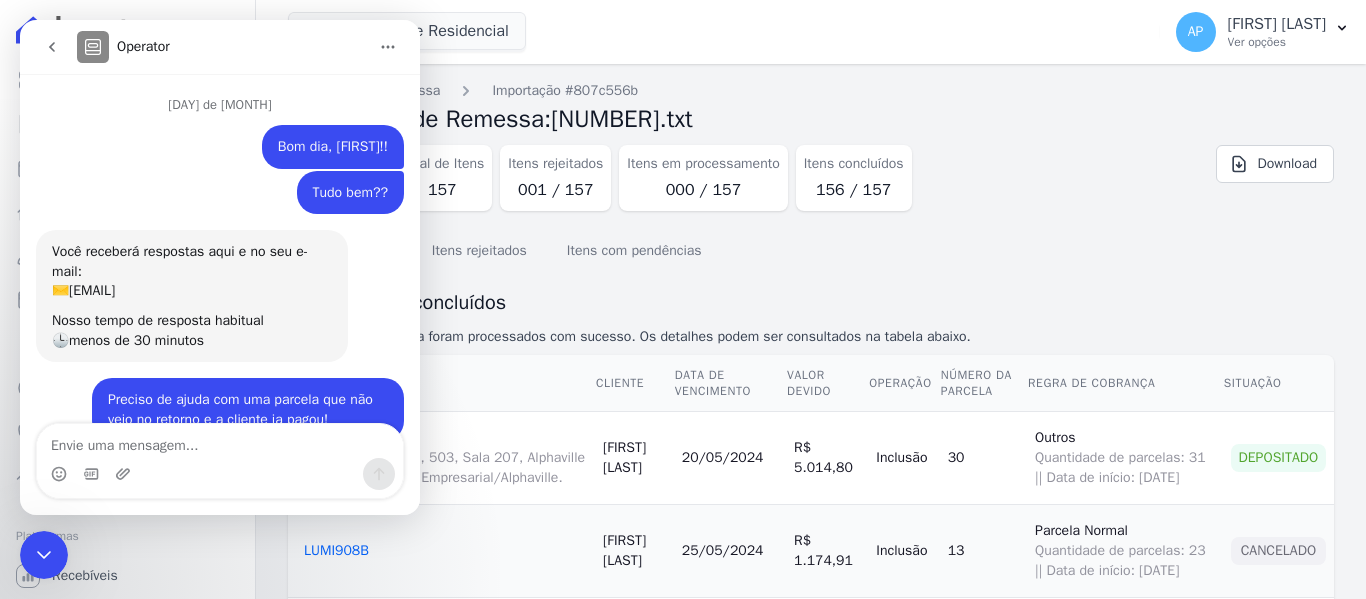 scroll, scrollTop: 3, scrollLeft: 0, axis: vertical 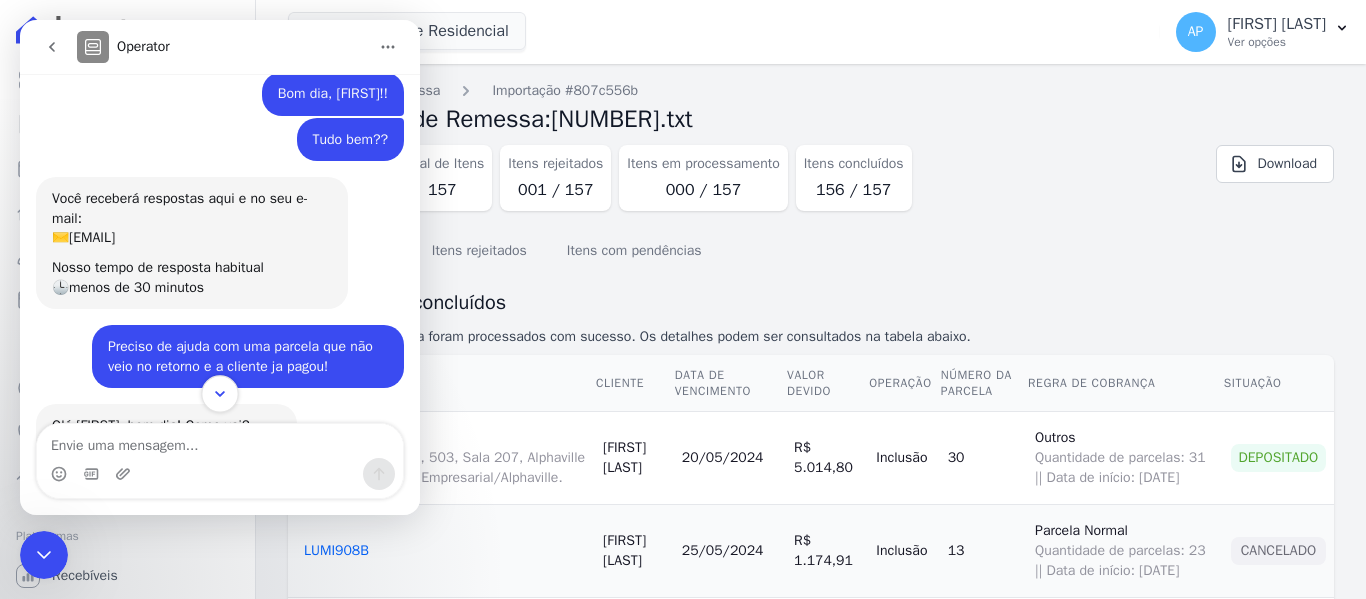 click 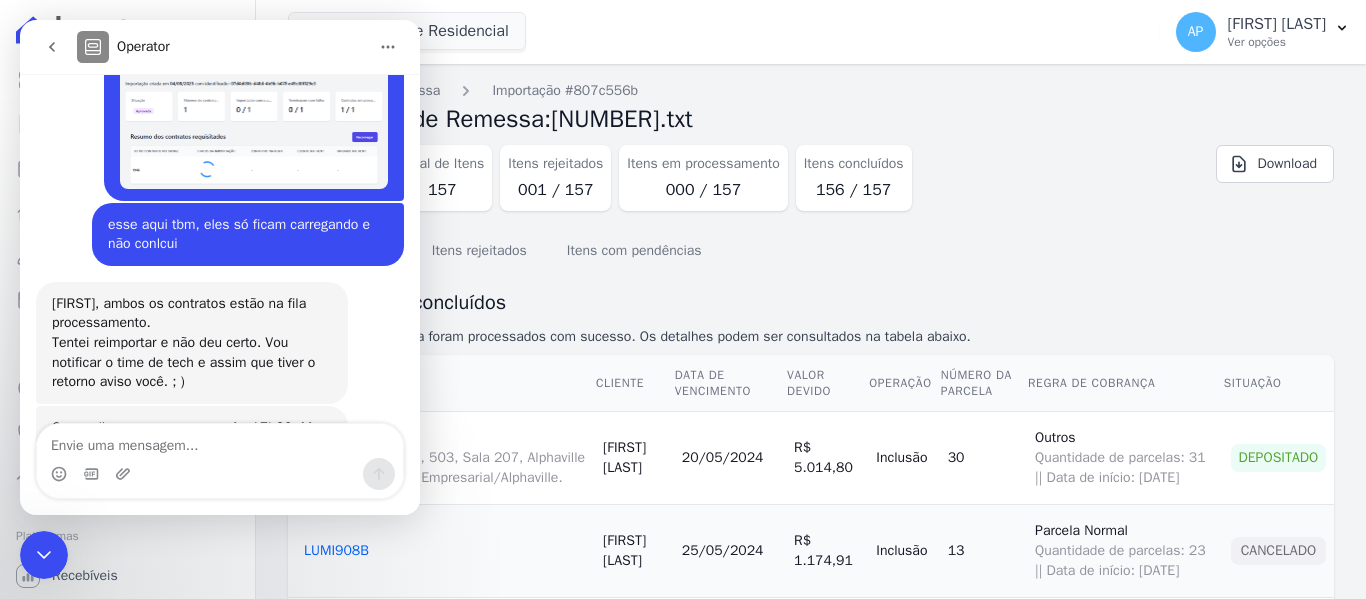 scroll, scrollTop: 5646, scrollLeft: 0, axis: vertical 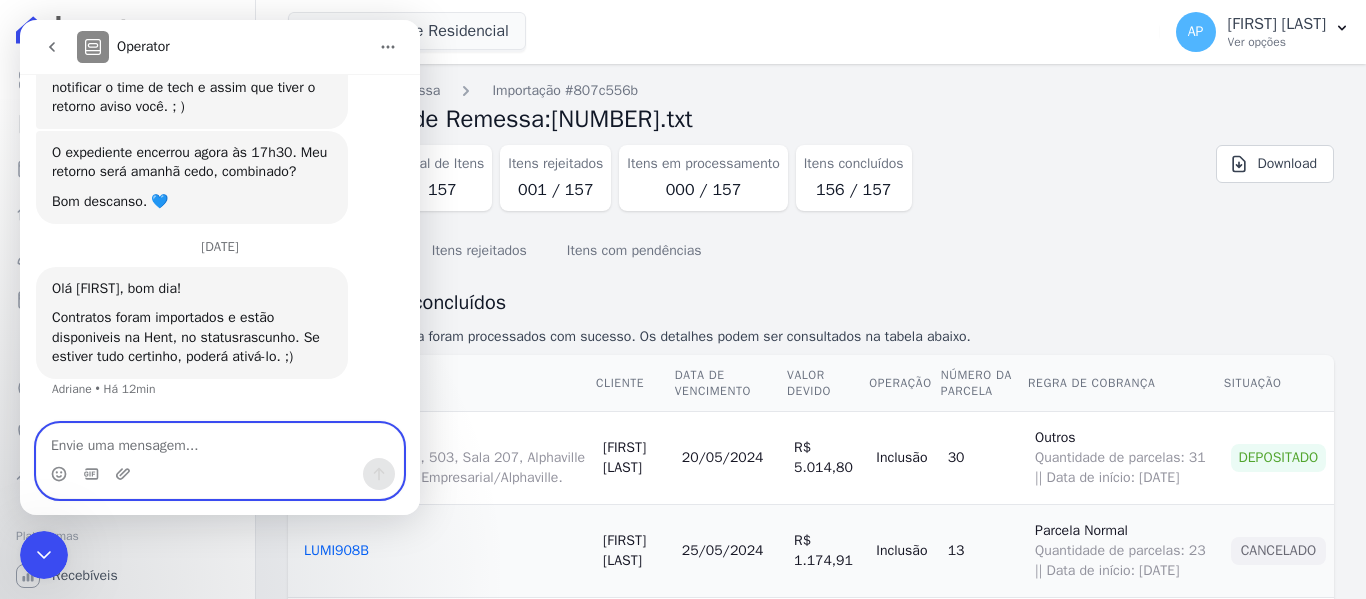click at bounding box center [220, 441] 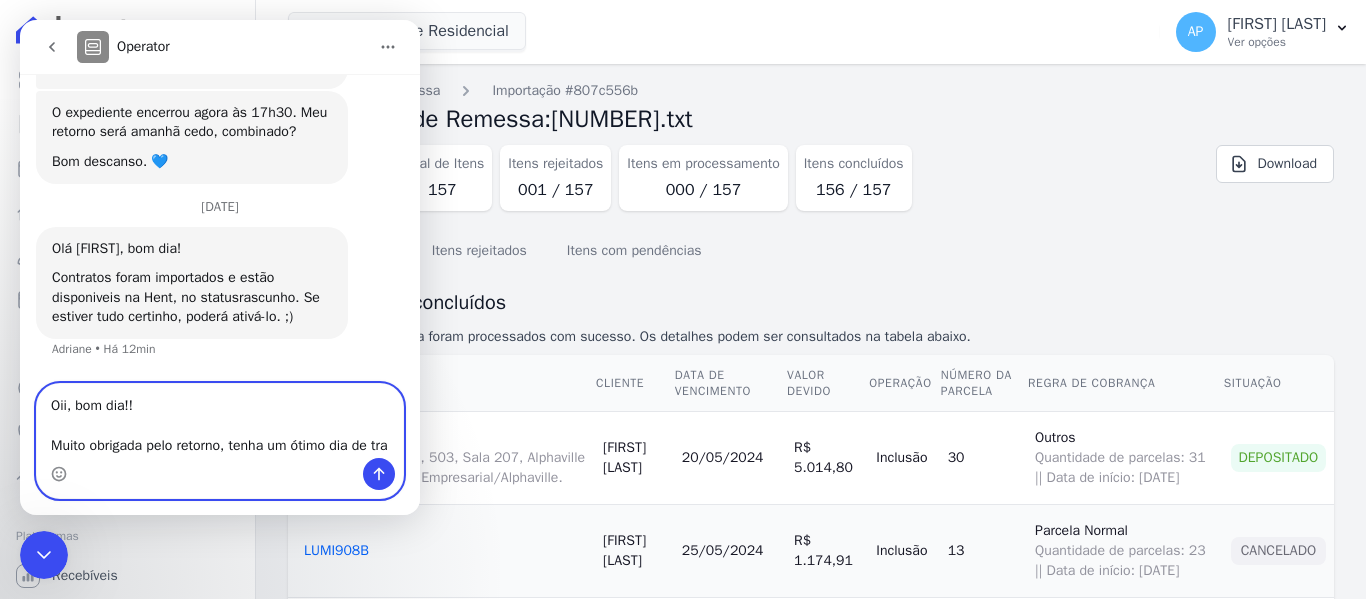 scroll, scrollTop: 5706, scrollLeft: 0, axis: vertical 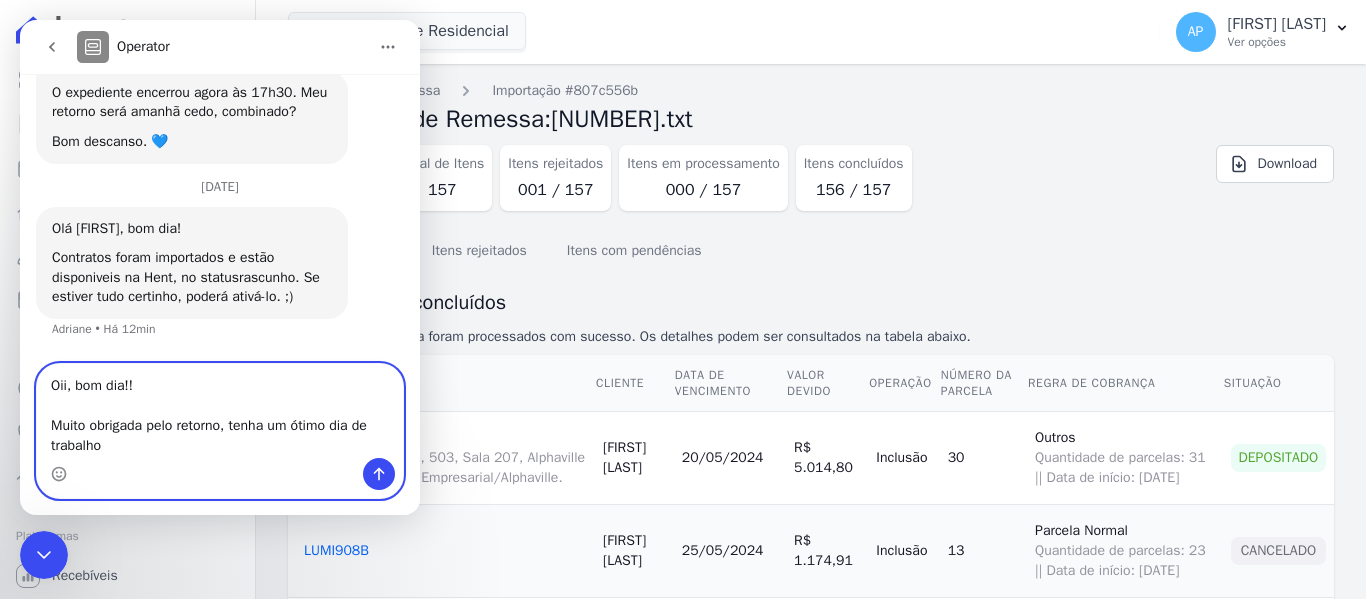 type on "Oii, bom dia!!
Muito obrigada pelo retorno, tenha um ótimo dia de trabalho!" 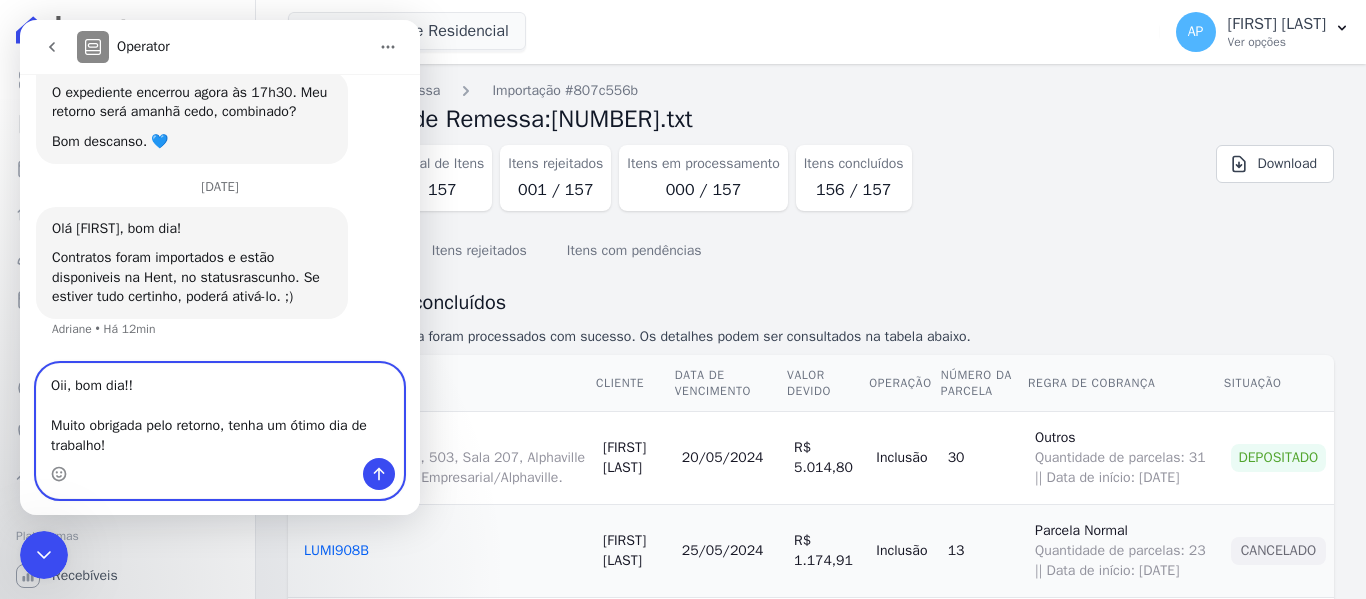 type 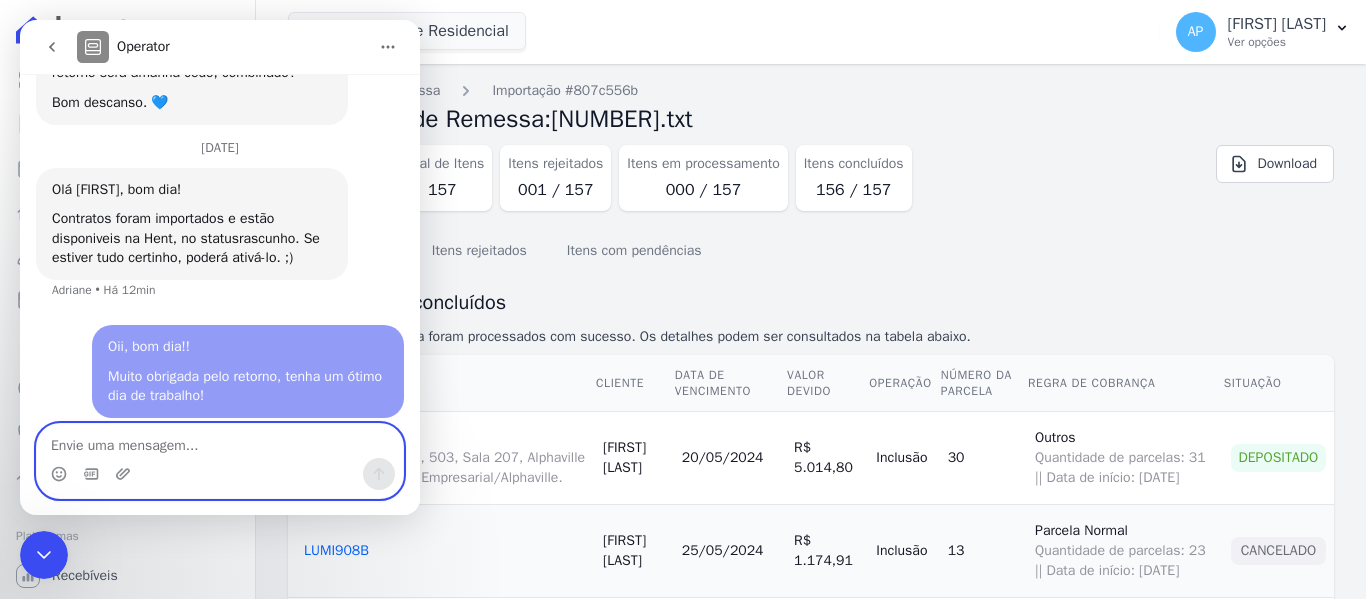scroll, scrollTop: 5755, scrollLeft: 0, axis: vertical 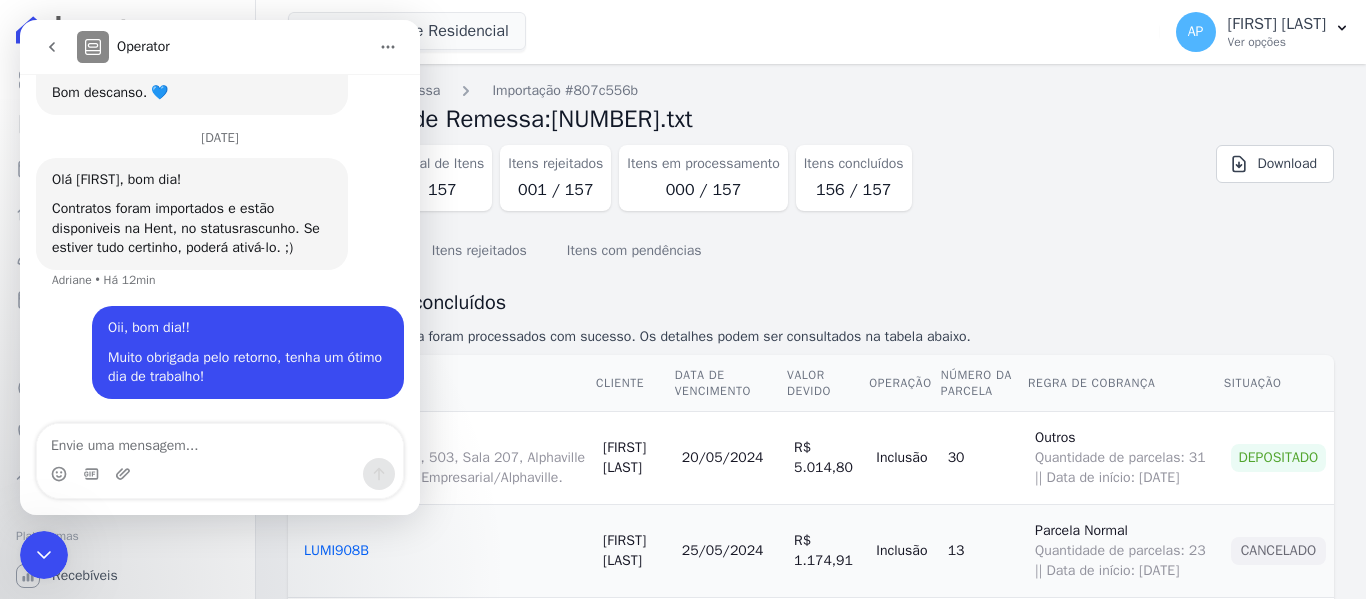 click 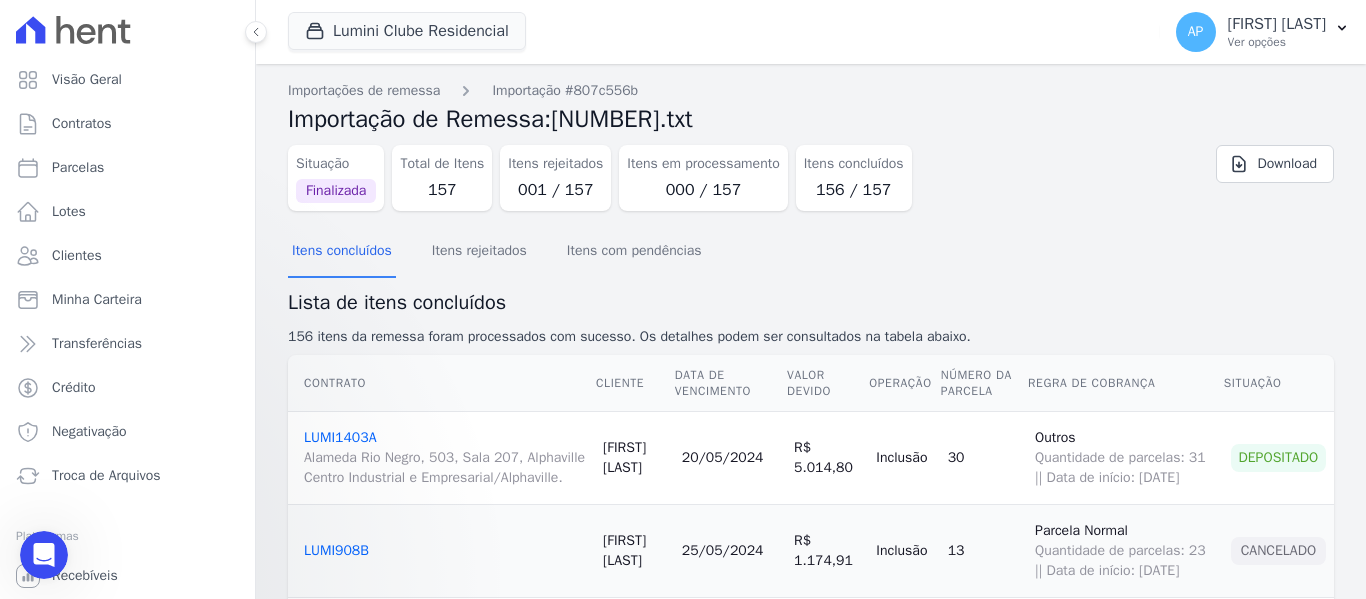 scroll, scrollTop: 0, scrollLeft: 0, axis: both 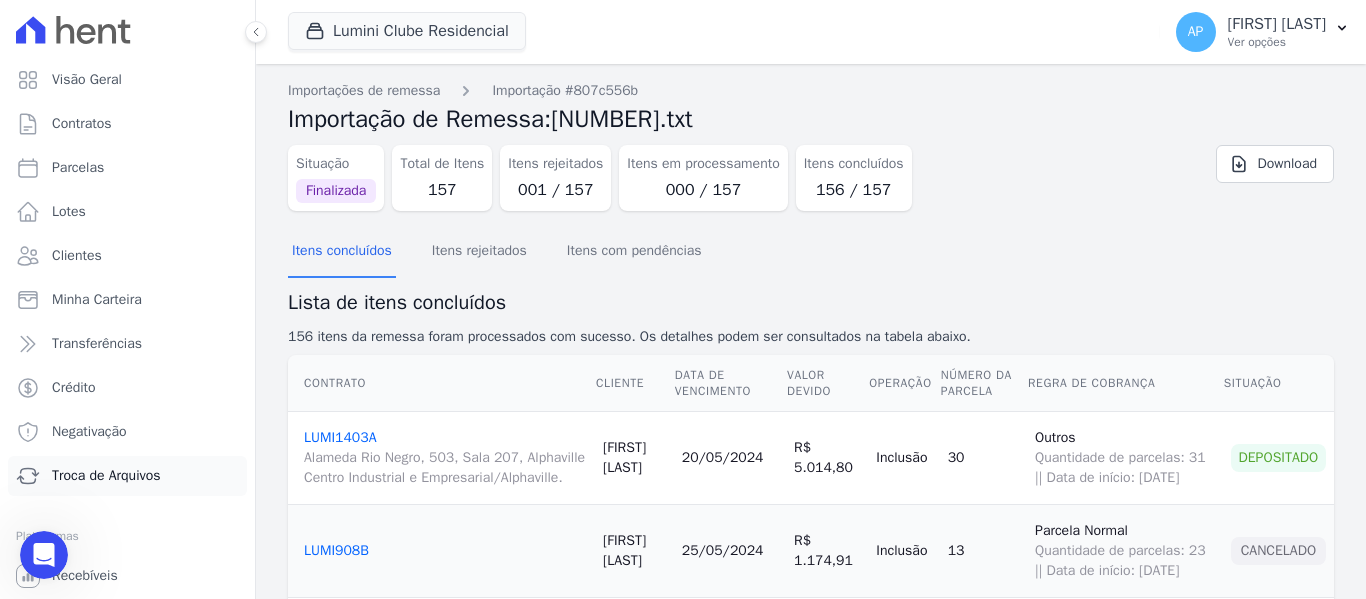 click on "Troca de Arquivos" at bounding box center (127, 476) 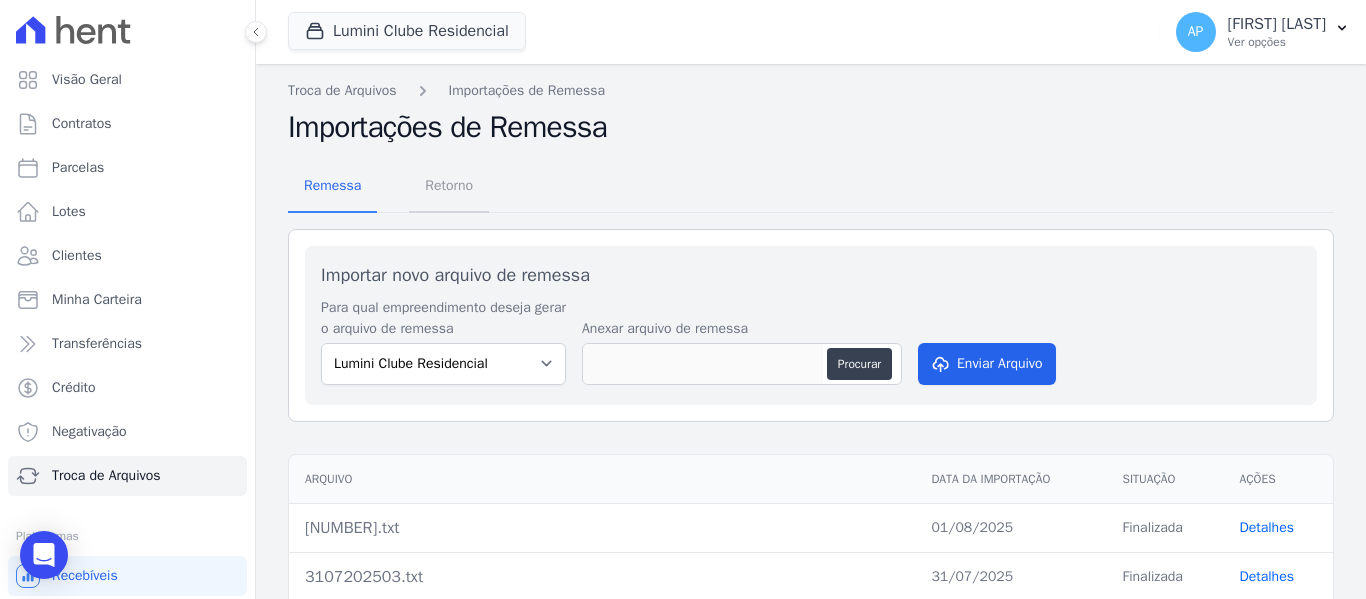 click on "Retorno" at bounding box center [449, 185] 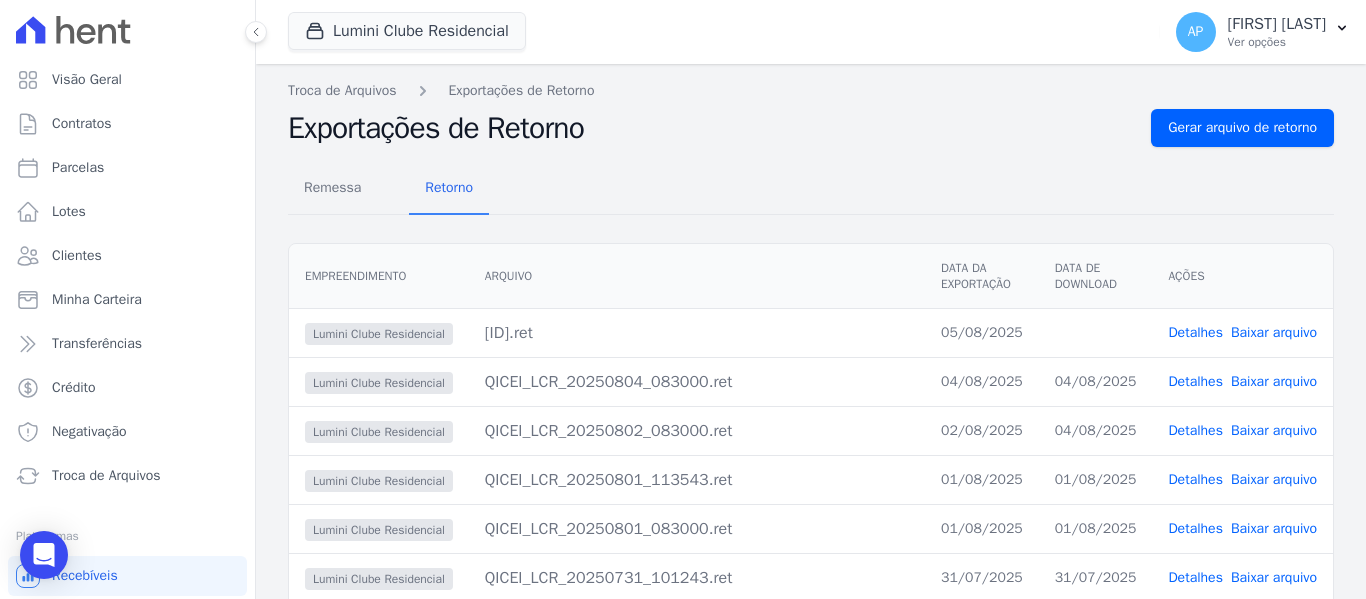 click on "Baixar arquivo" at bounding box center [1274, 332] 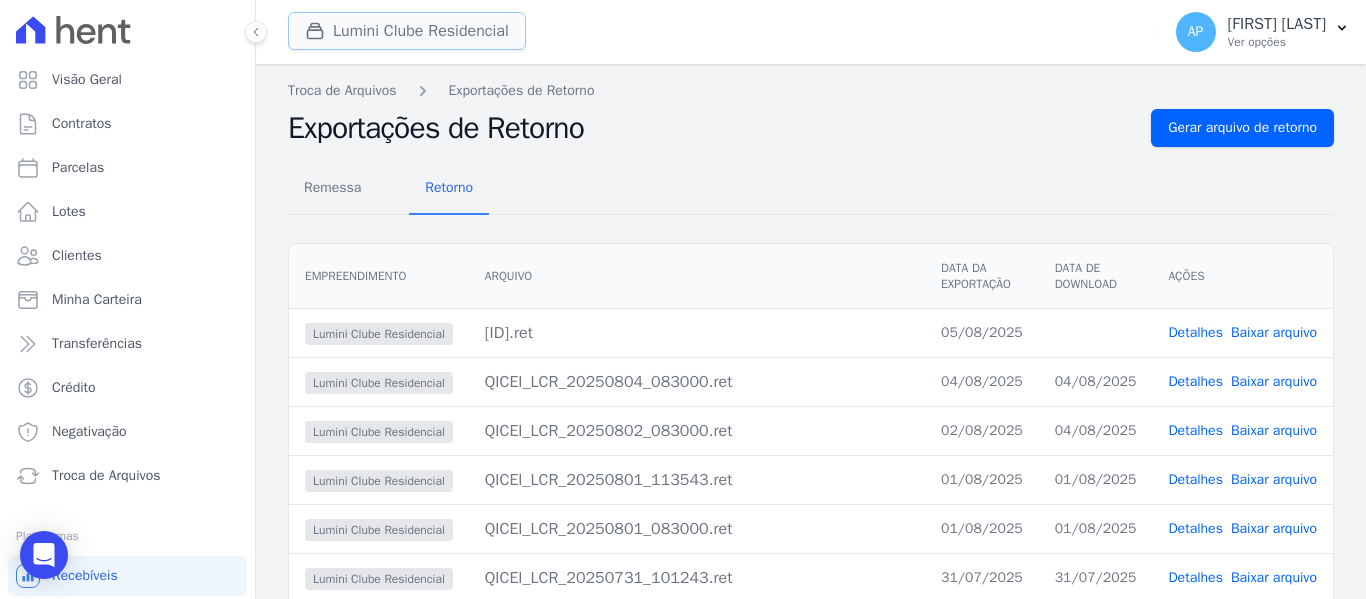 click on "Lumini Clube Residencial" at bounding box center (407, 31) 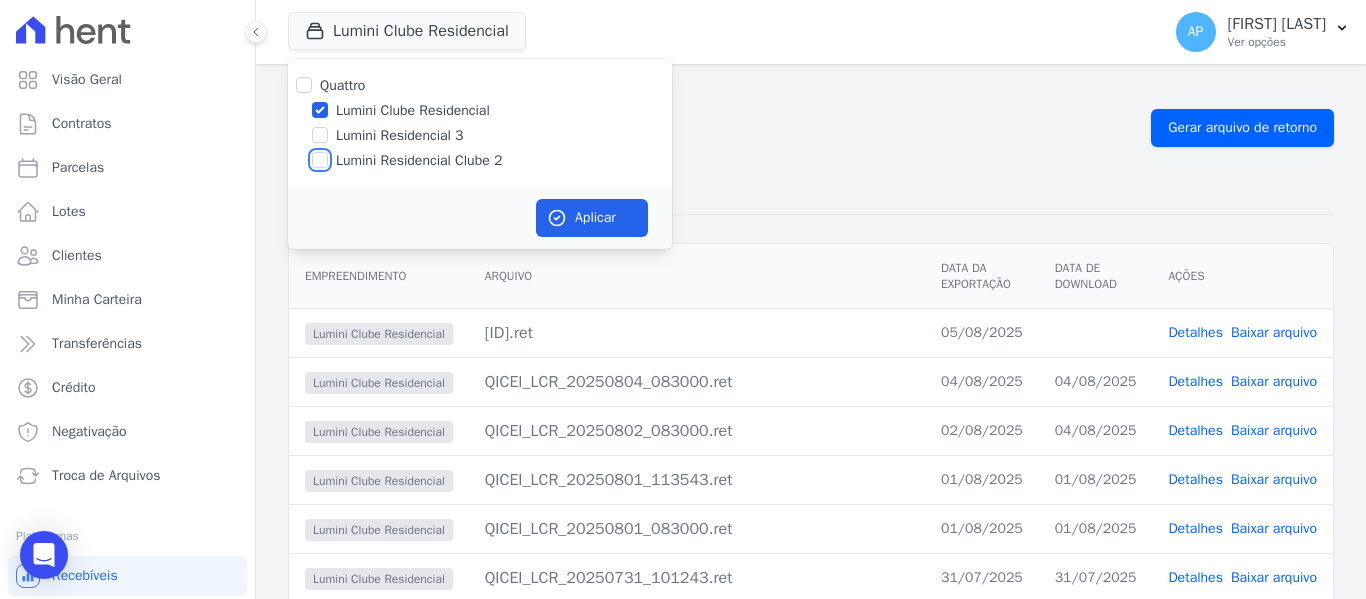click on "Lumini Residencial Clube 2" at bounding box center [320, 160] 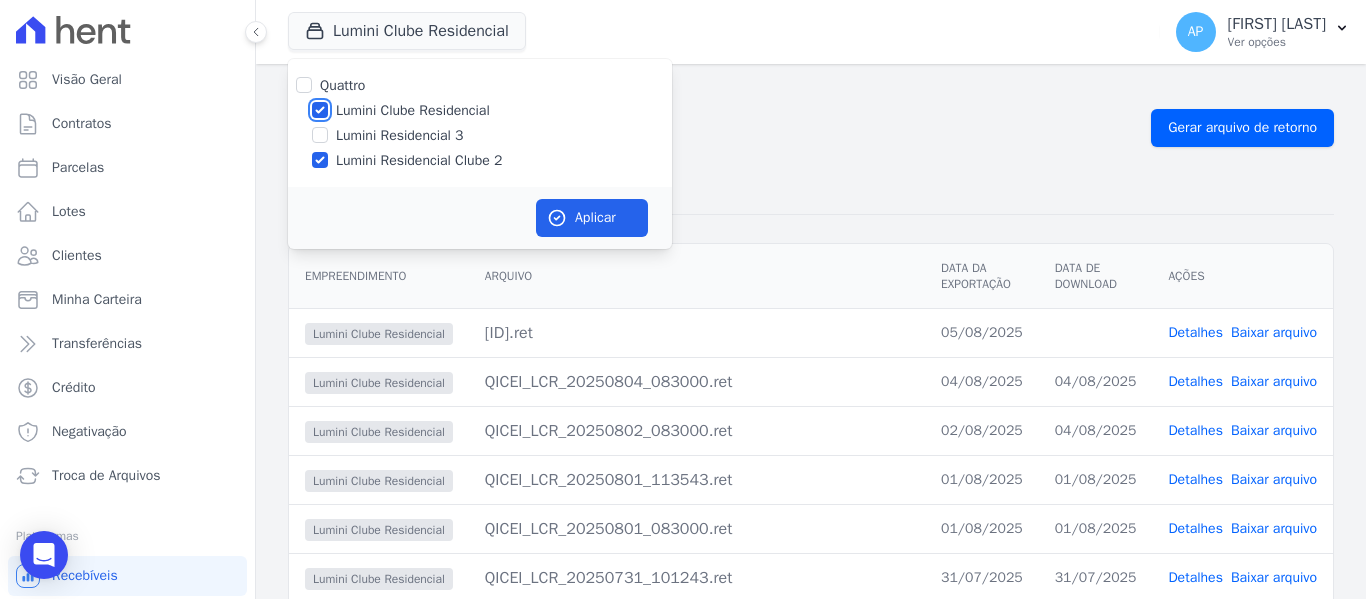 click on "Lumini Clube Residencial" at bounding box center [320, 110] 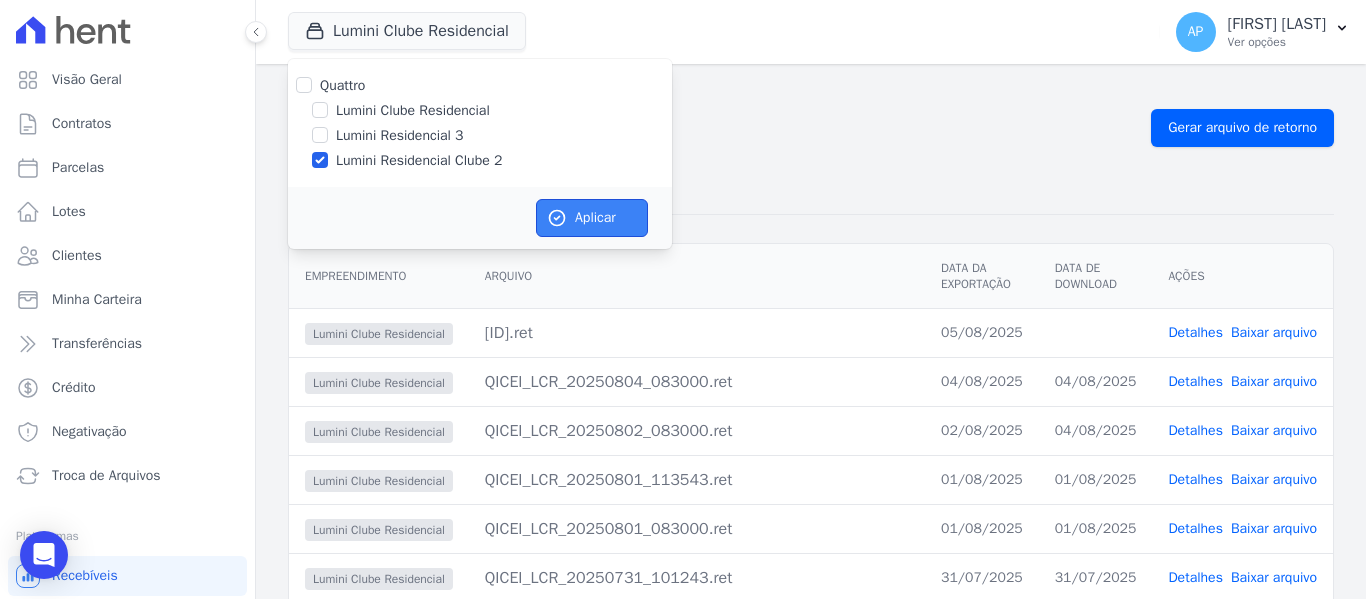 click on "Aplicar" at bounding box center [592, 218] 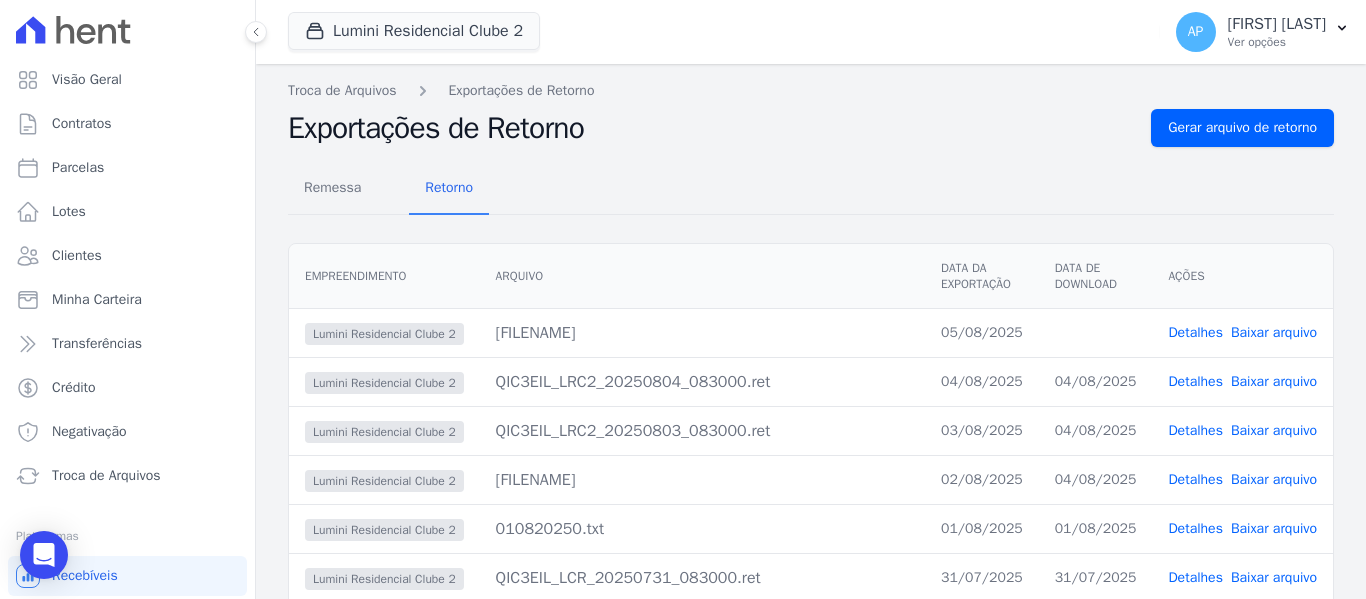 click on "Baixar arquivo" at bounding box center (1274, 332) 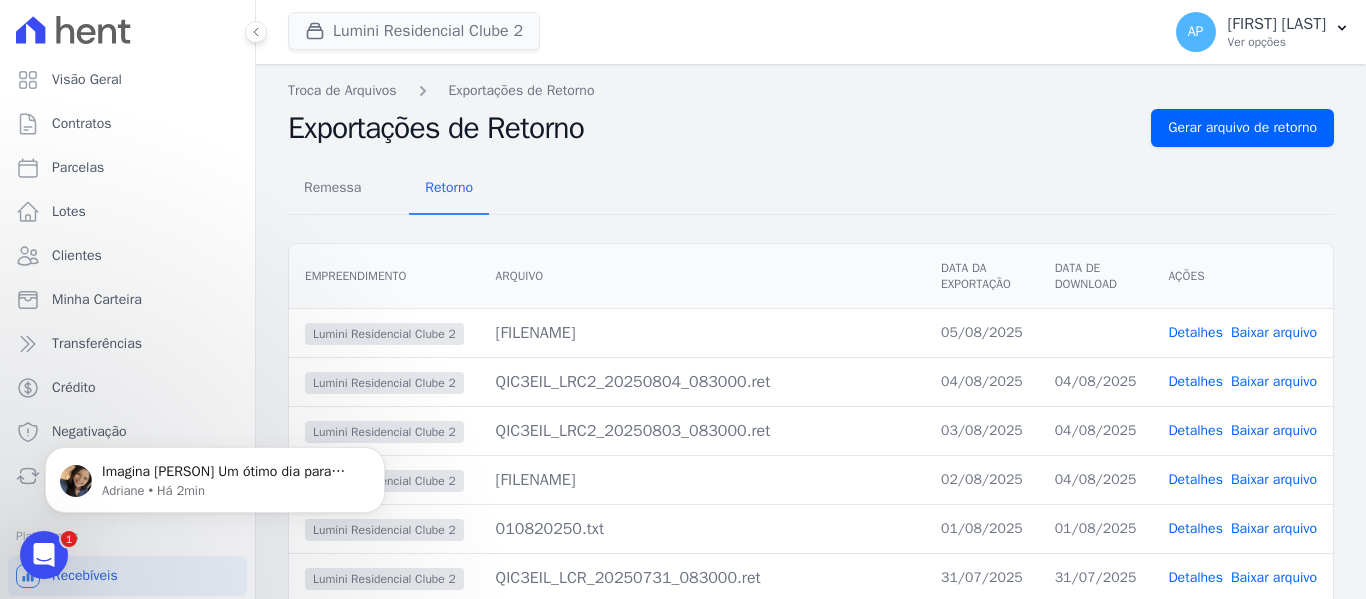 scroll, scrollTop: 0, scrollLeft: 0, axis: both 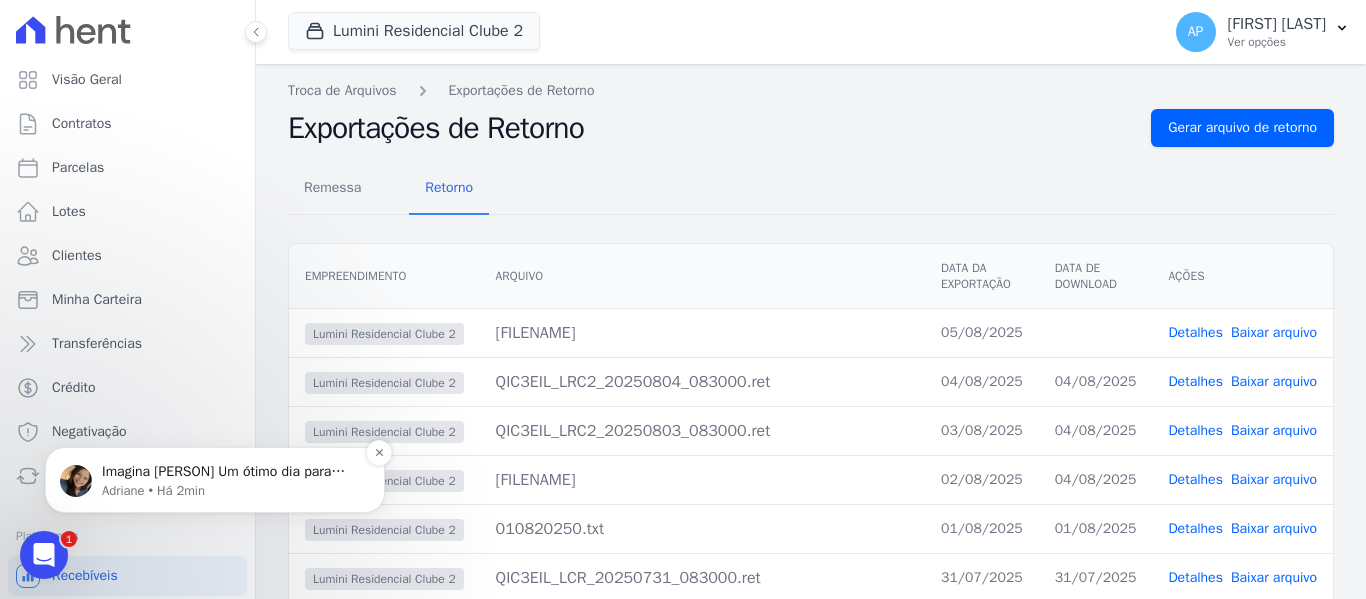 click on "Imagina [PERSON]    Um ótimo dia para nós! 💙" at bounding box center (231, 472) 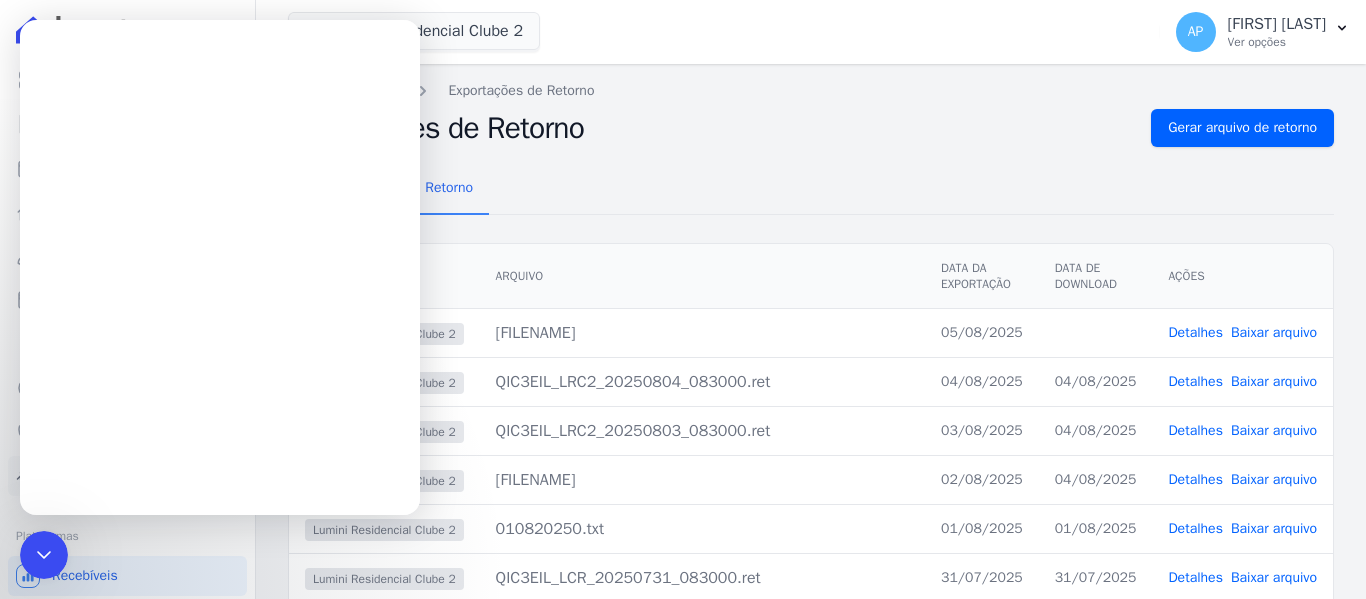 scroll, scrollTop: 0, scrollLeft: 0, axis: both 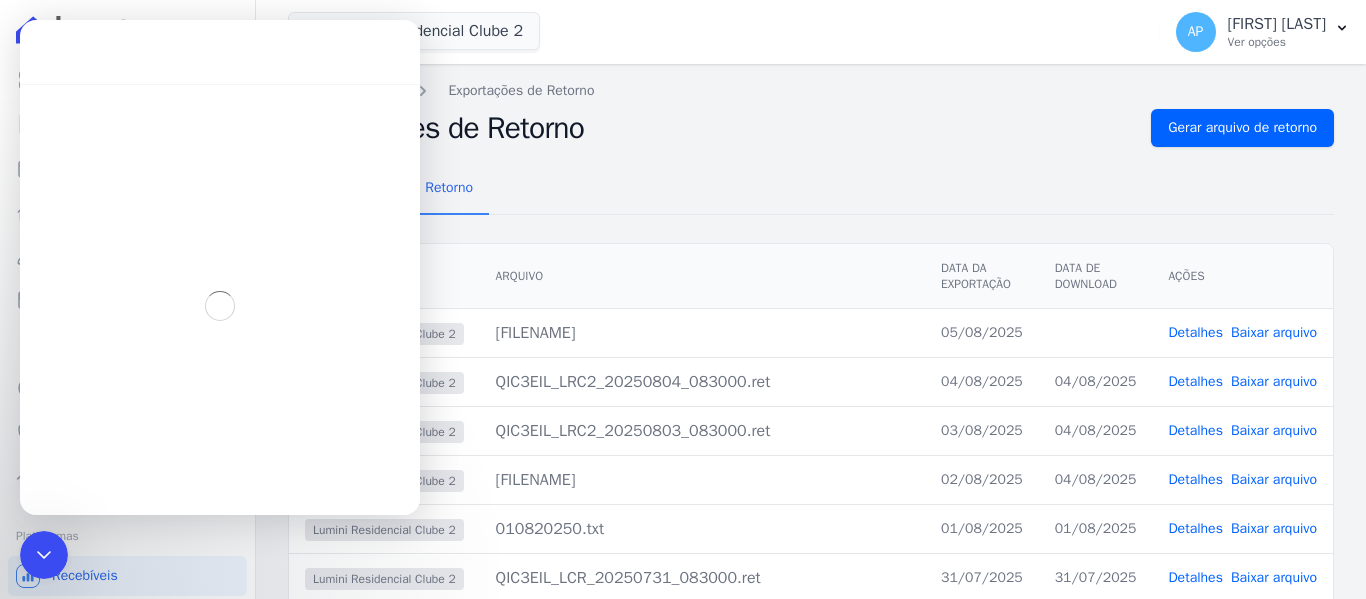 drag, startPoint x: 236, startPoint y: 495, endPoint x: 113, endPoint y: 488, distance: 123.19903 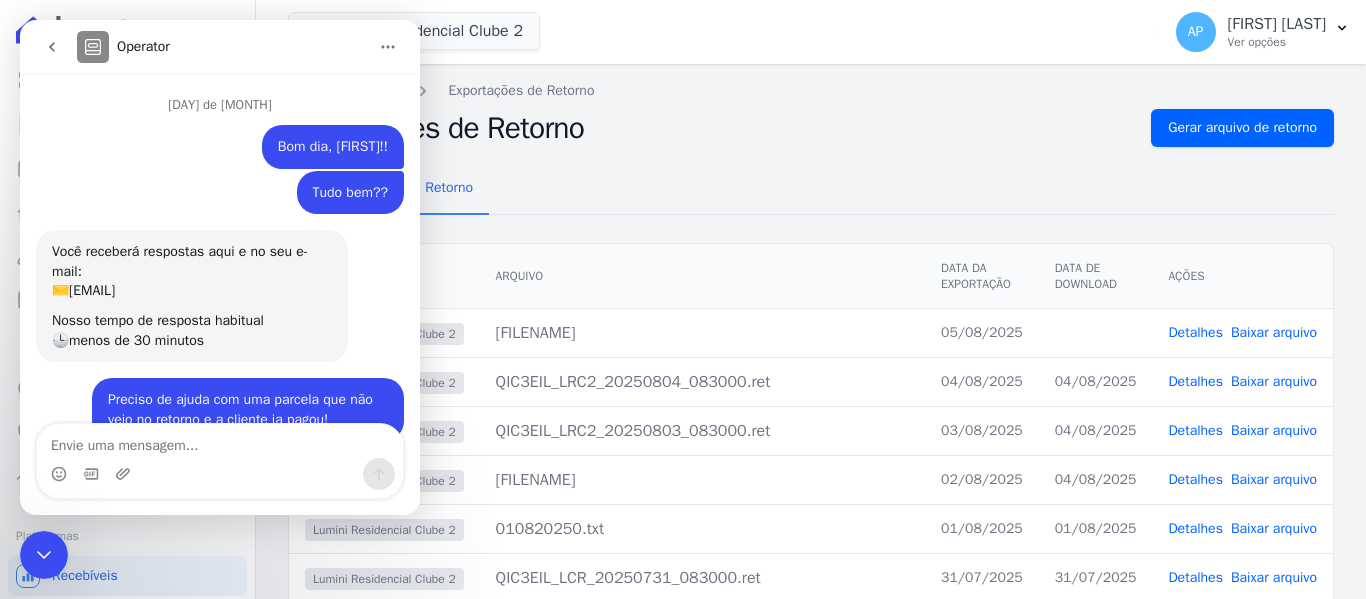 scroll, scrollTop: 3, scrollLeft: 0, axis: vertical 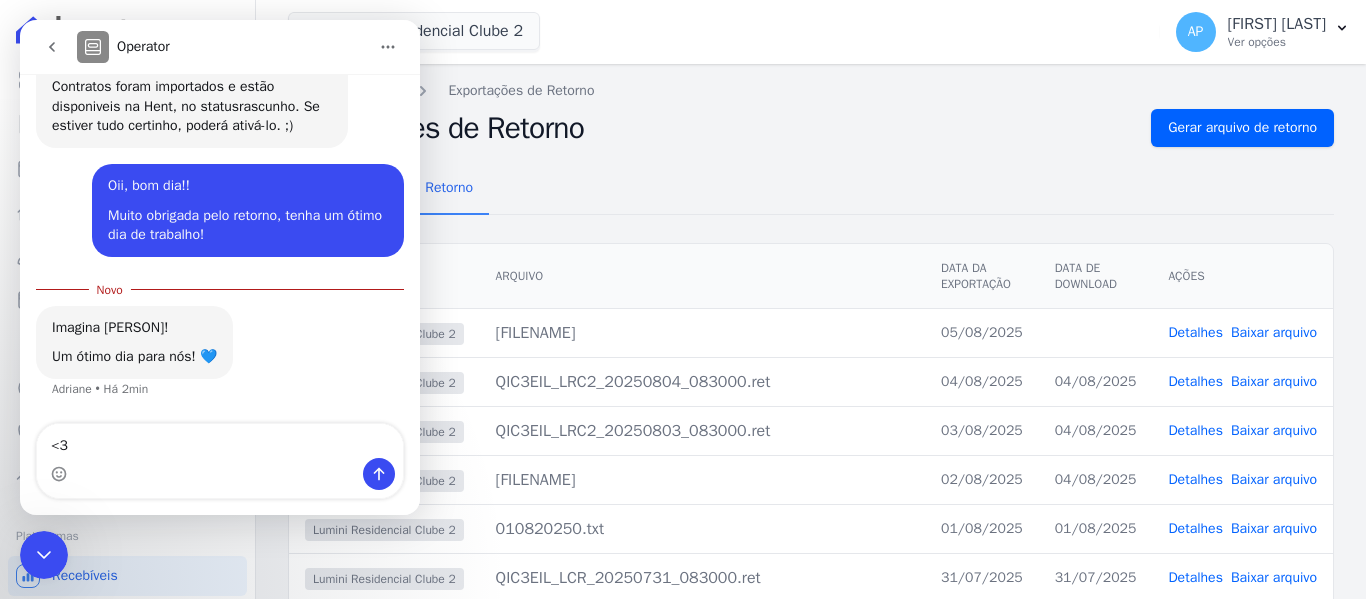 type on "<" 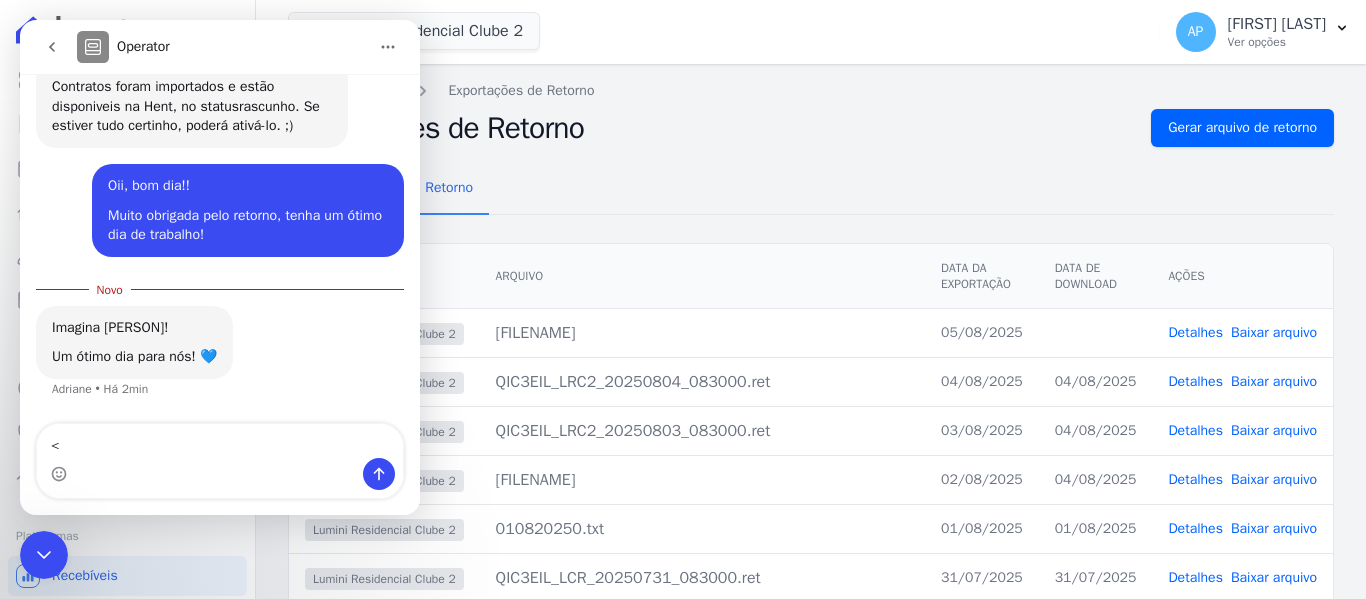 type 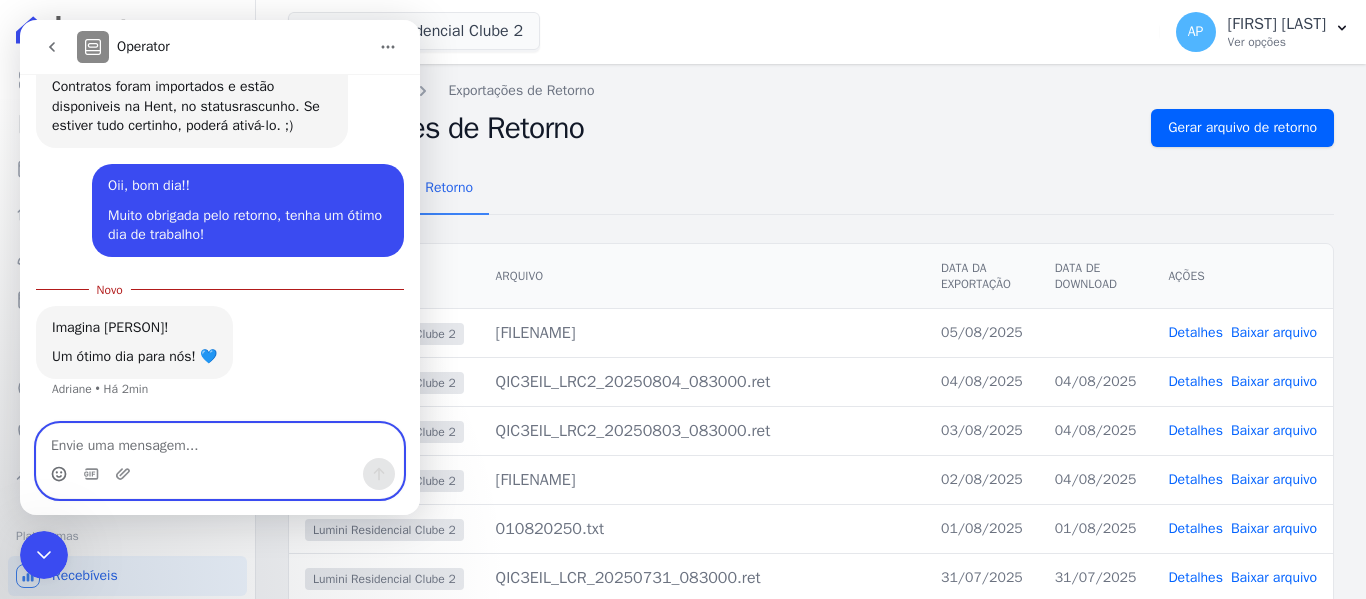 click 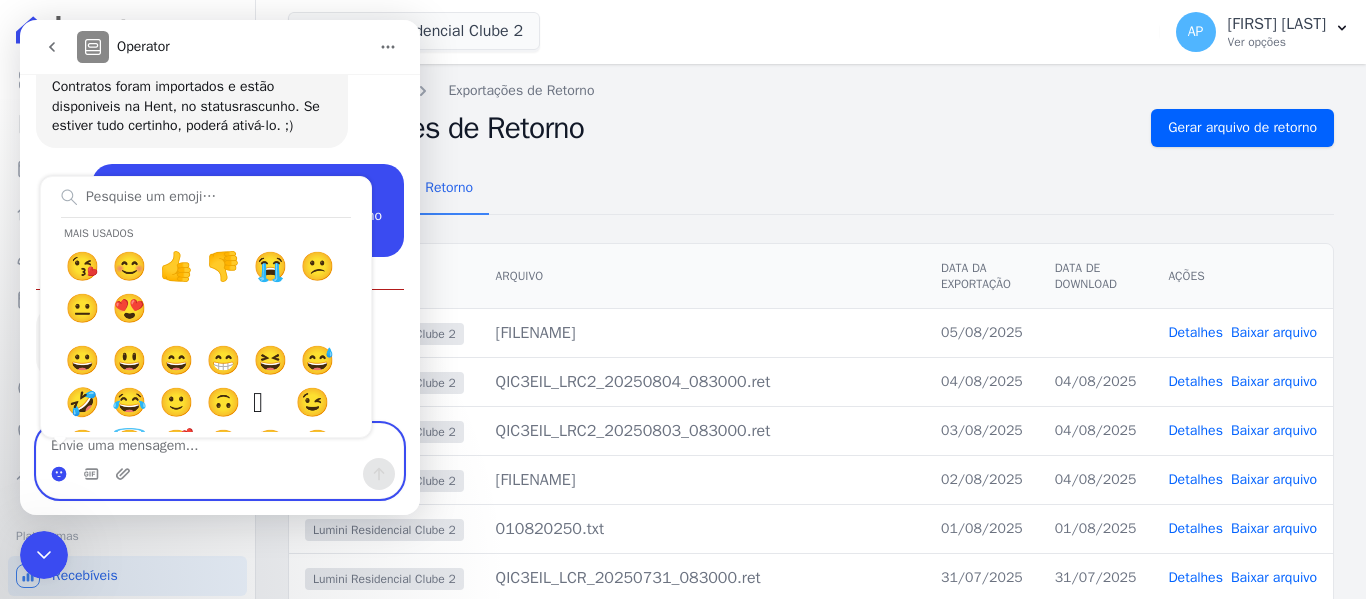 click 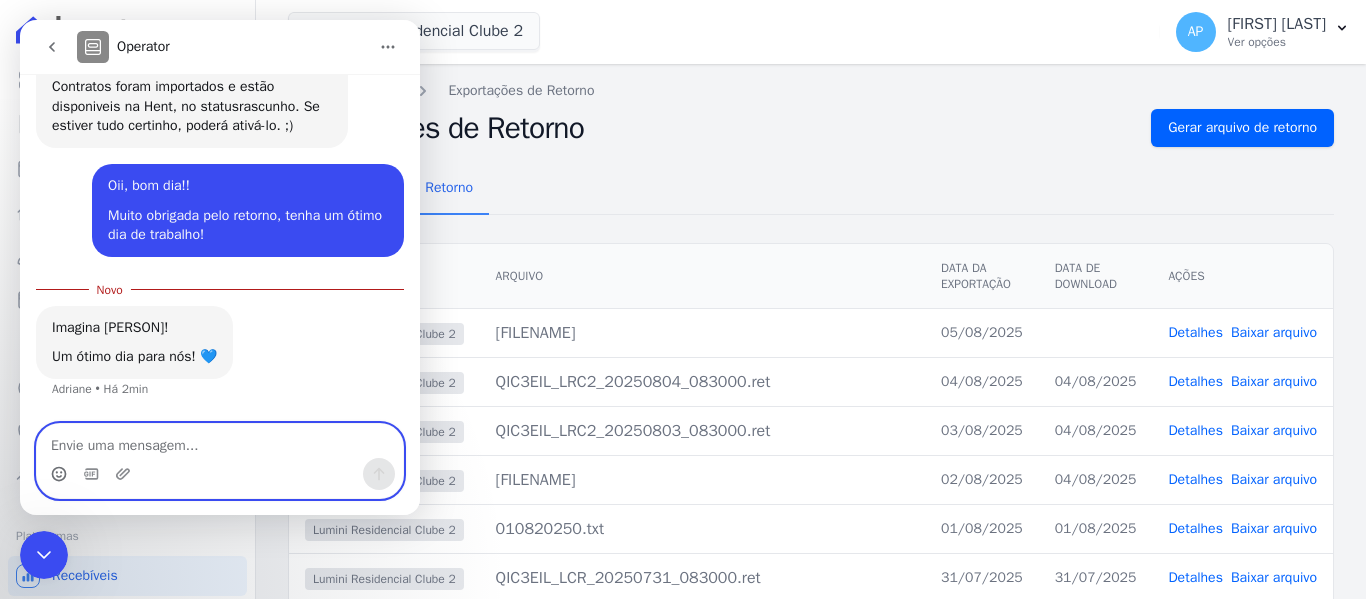 click 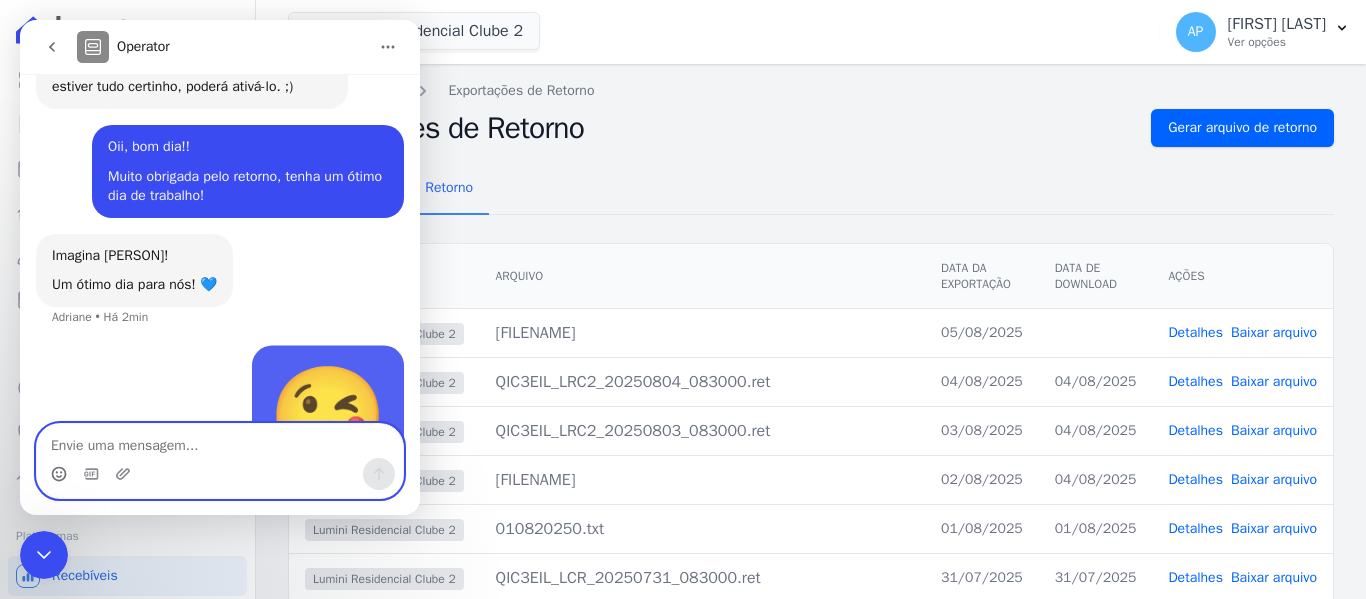 scroll, scrollTop: 5992, scrollLeft: 0, axis: vertical 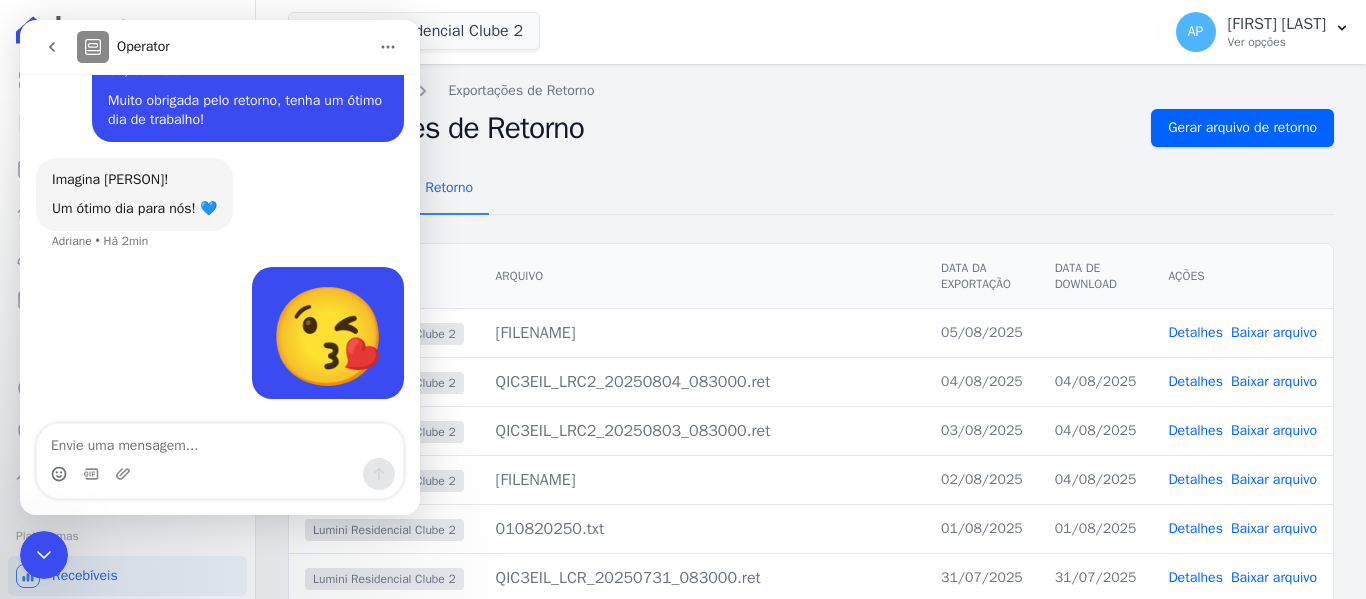 click at bounding box center [44, 555] 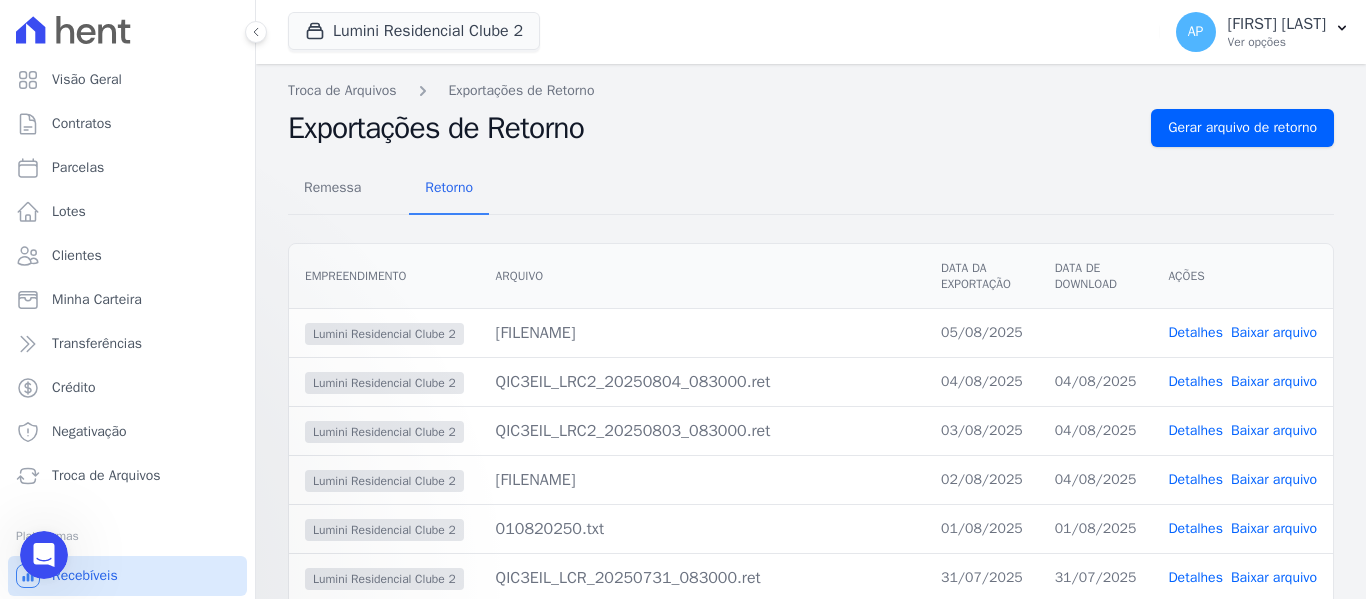 scroll, scrollTop: 0, scrollLeft: 0, axis: both 